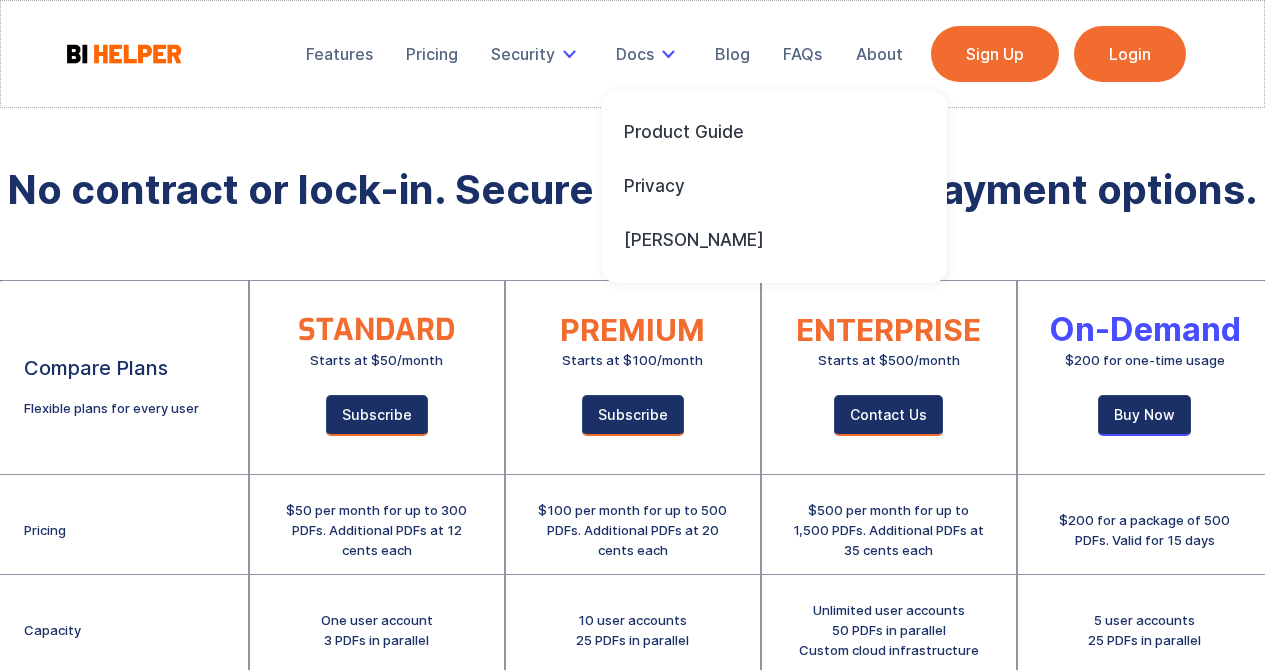 scroll, scrollTop: 100, scrollLeft: 0, axis: vertical 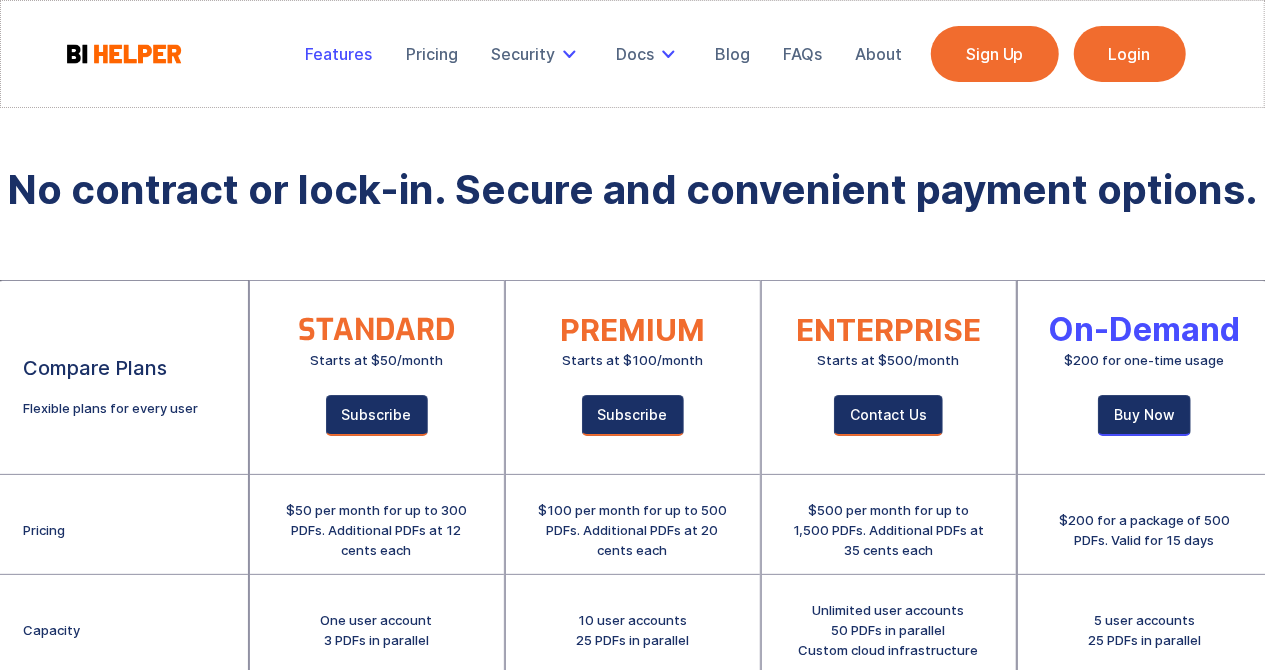 click on "Features" at bounding box center (339, 54) 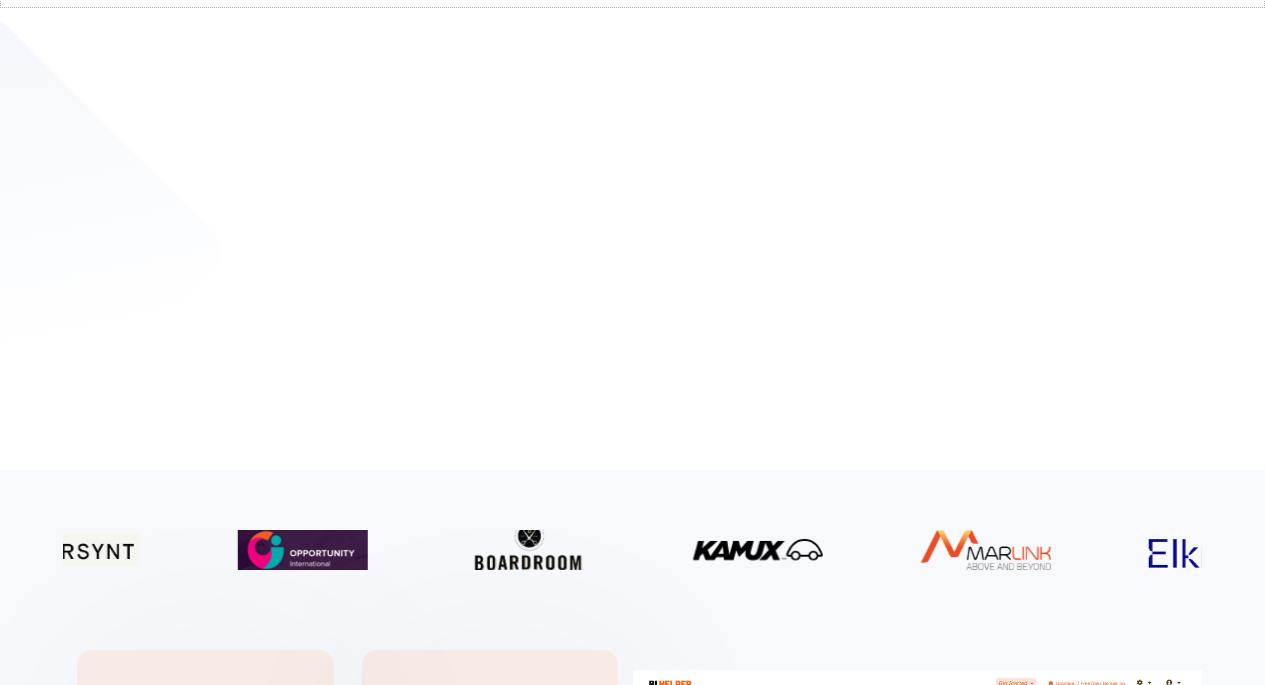 scroll, scrollTop: 1160, scrollLeft: 0, axis: vertical 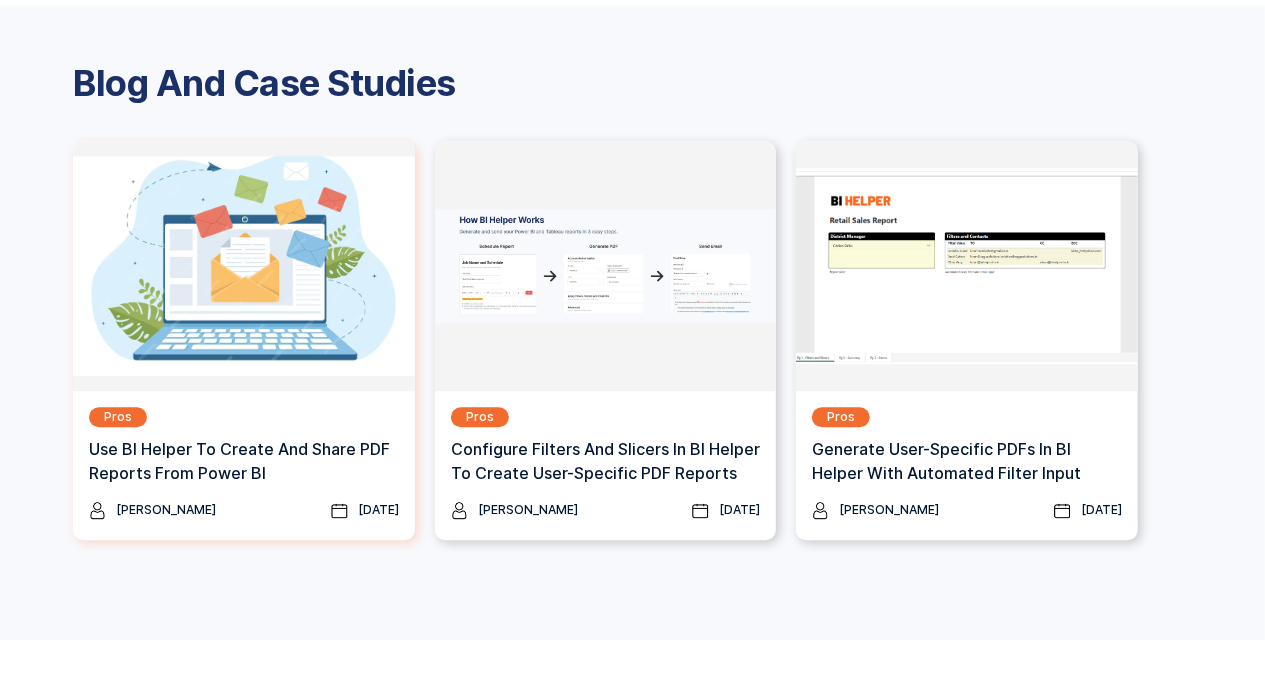 click on "Use BI Helper To Create And Share PDF Reports From Power BI" at bounding box center [244, 461] 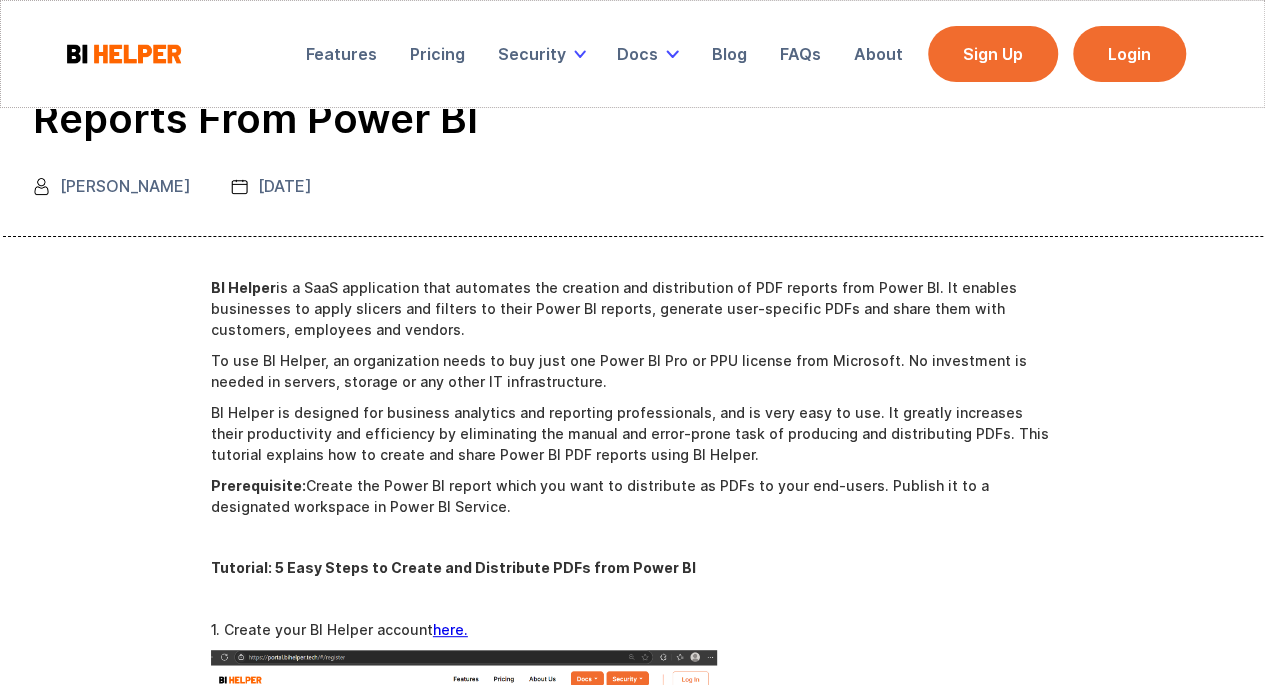 scroll, scrollTop: 0, scrollLeft: 0, axis: both 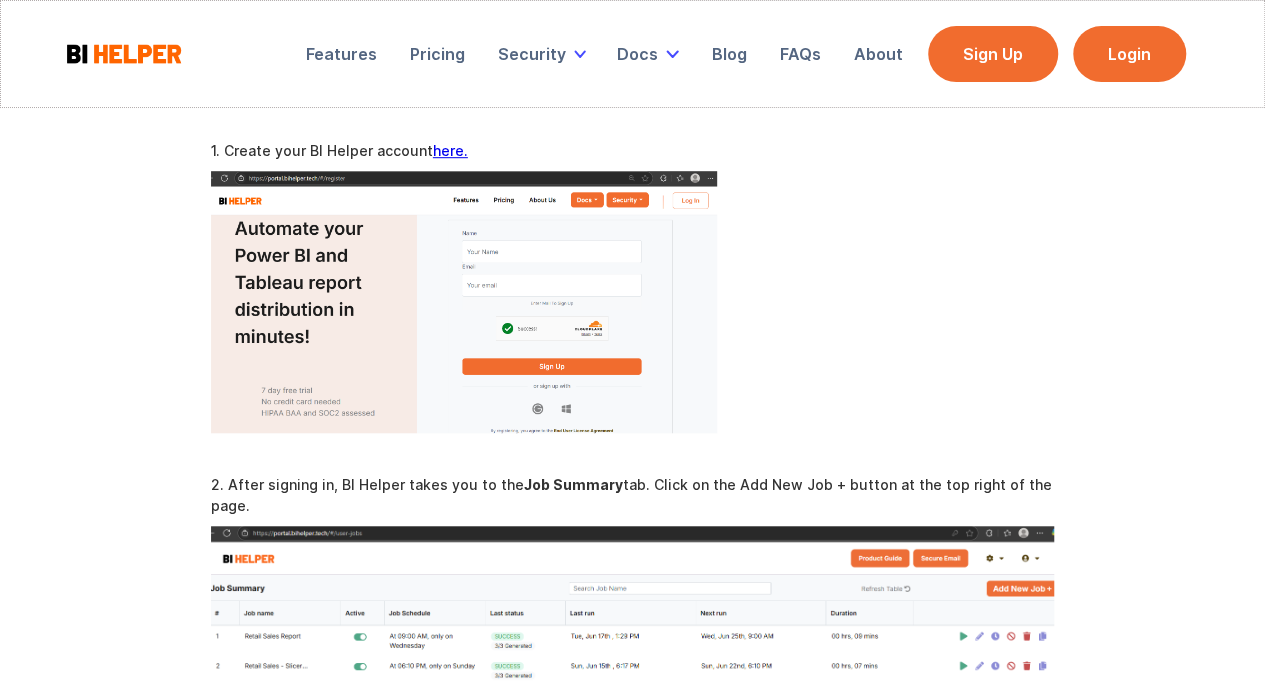 drag, startPoint x: 942, startPoint y: 5, endPoint x: 766, endPoint y: 165, distance: 237.8571 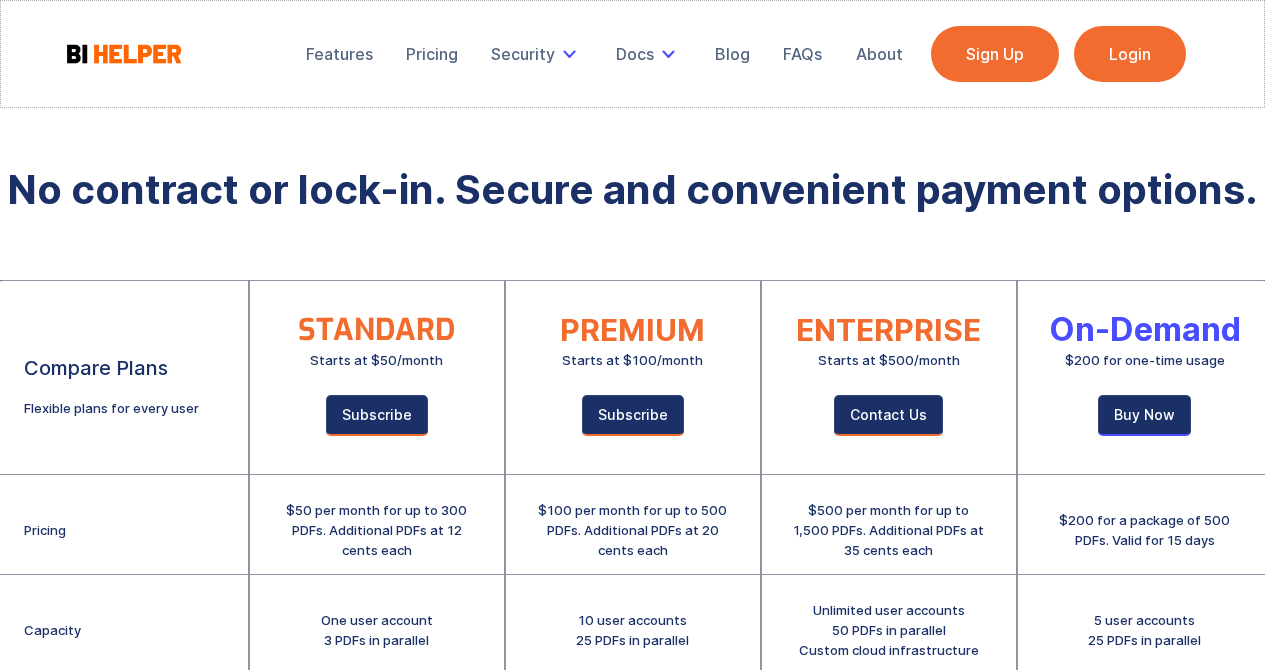 scroll, scrollTop: 377, scrollLeft: 0, axis: vertical 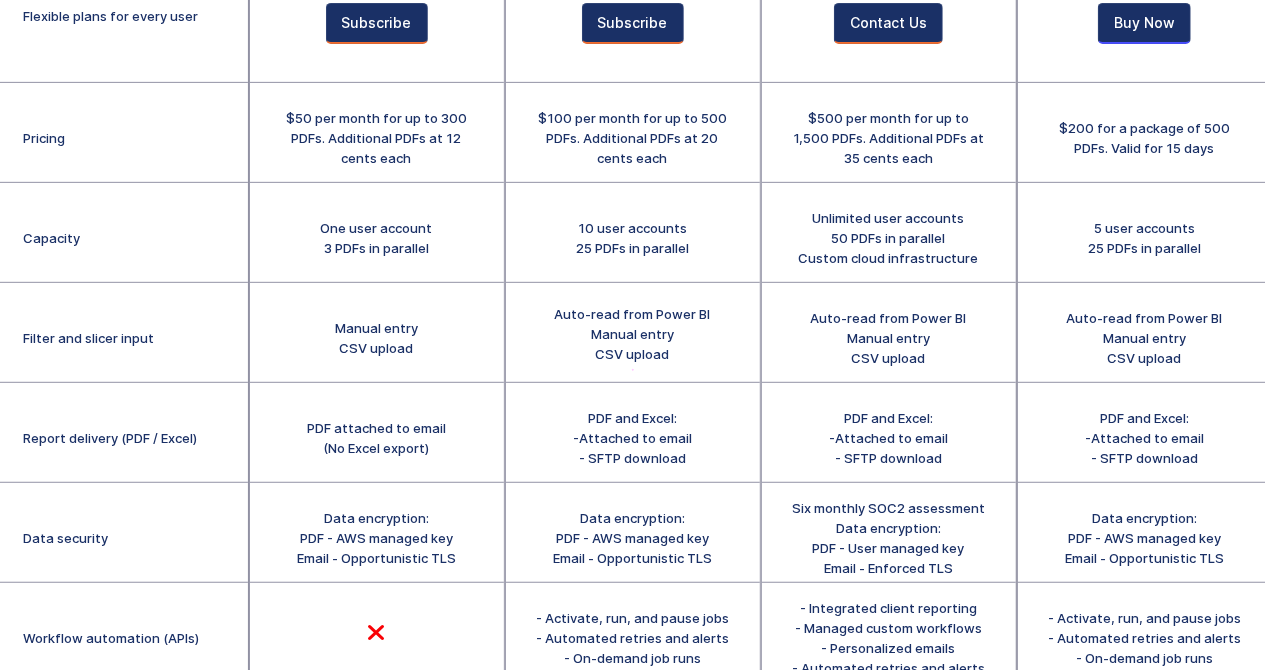 click on "Data encryption: PDF - AWS managed key Email - Opportunistic TLS" at bounding box center (633, 533) 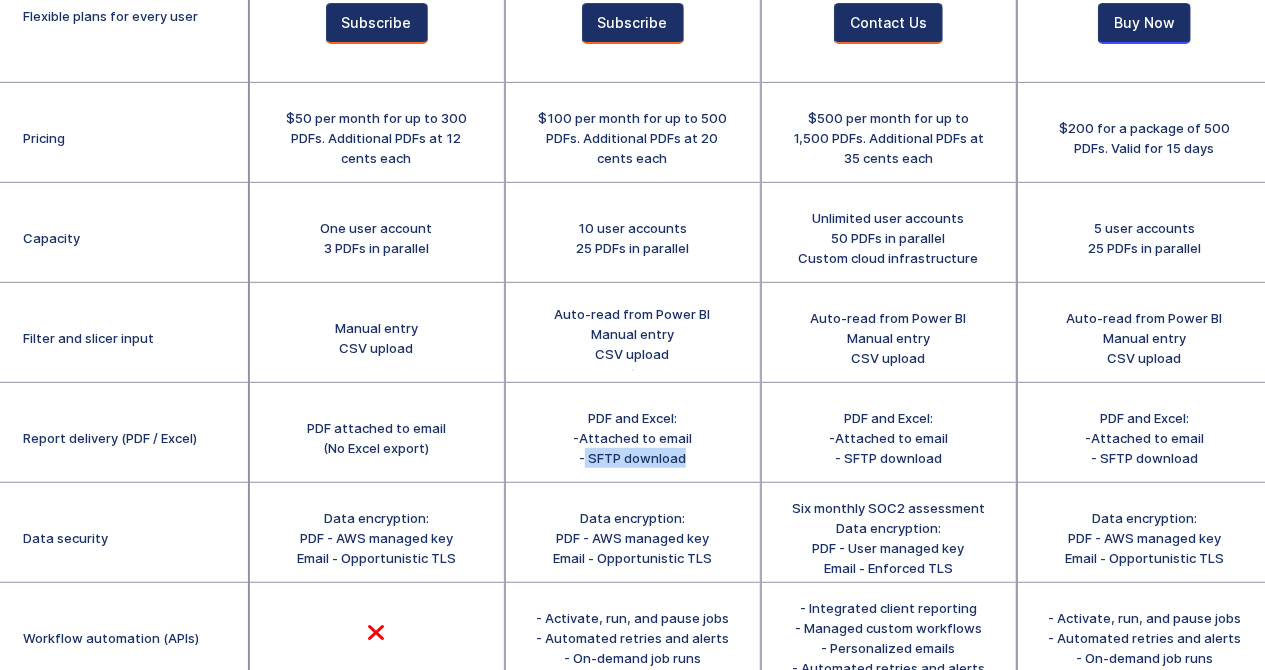 drag, startPoint x: 711, startPoint y: 457, endPoint x: 586, endPoint y: 460, distance: 125.035995 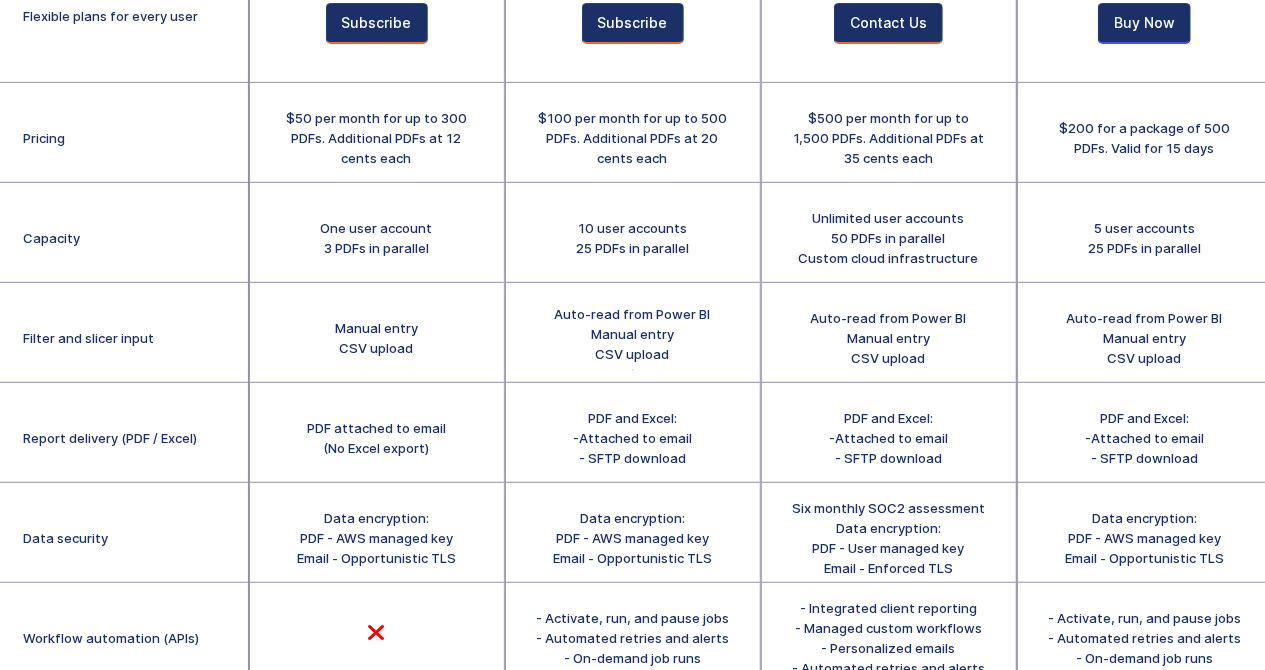 click on "PDF and Excel: -Attached to email - SFTP download" at bounding box center [632, 438] 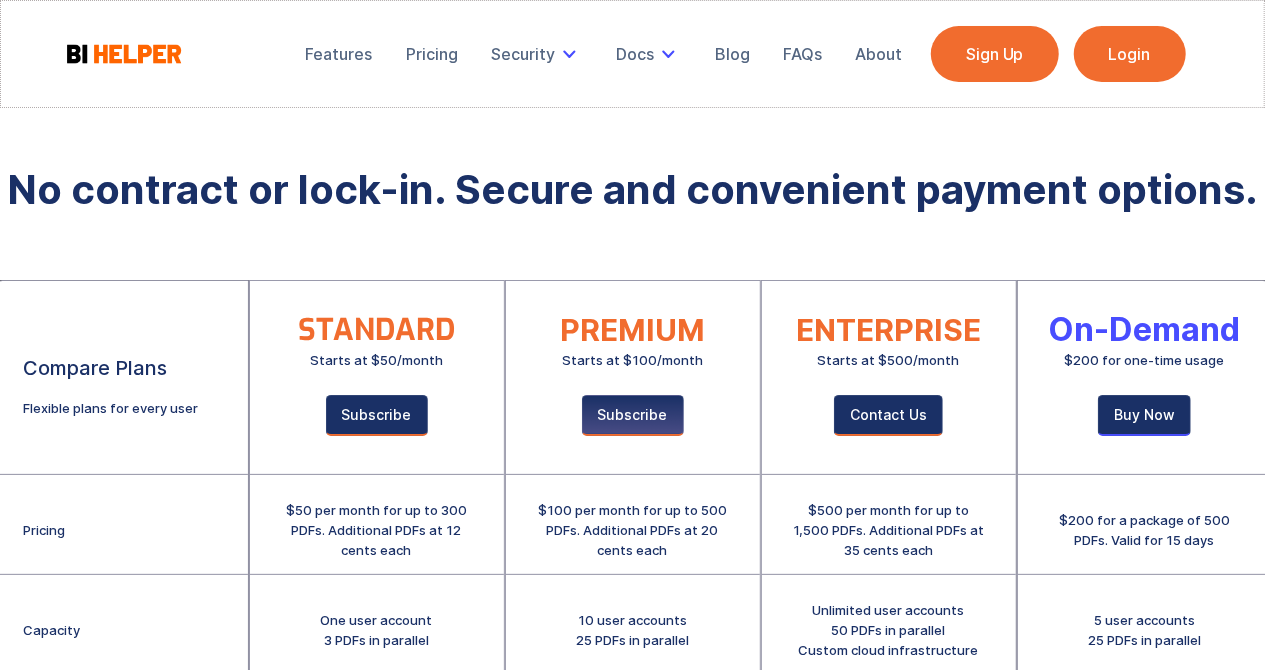 click on "Subscribe" at bounding box center [633, 415] 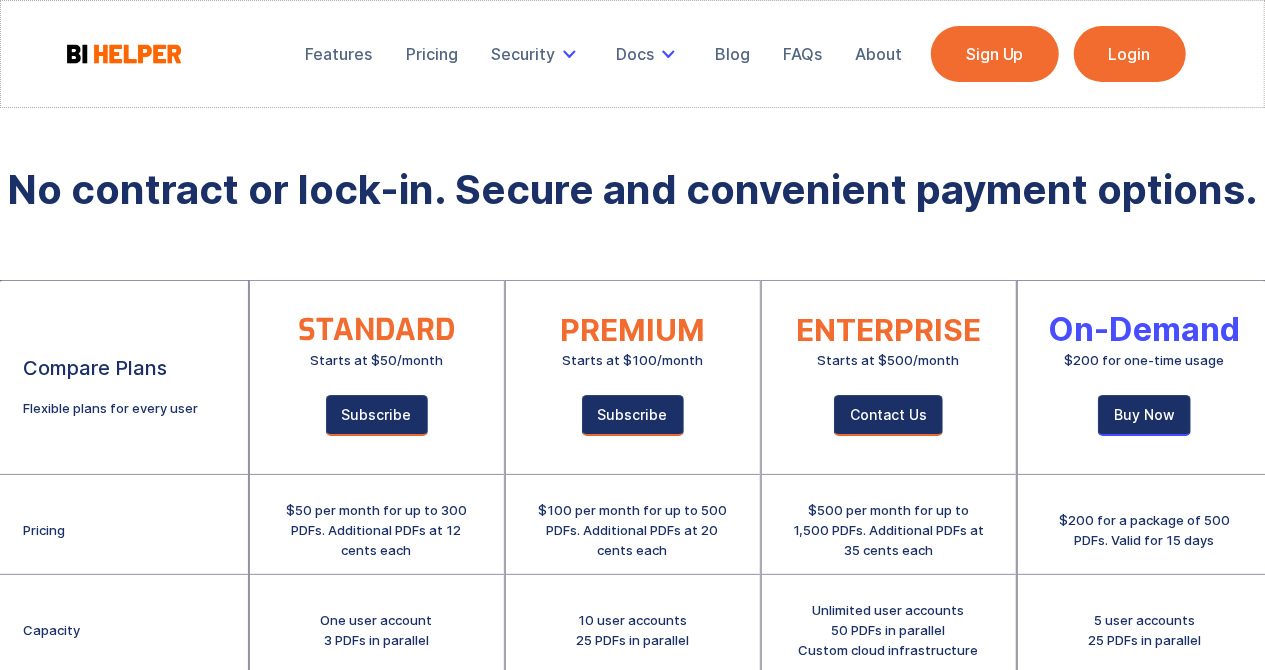 click on "Login" at bounding box center (1130, 54) 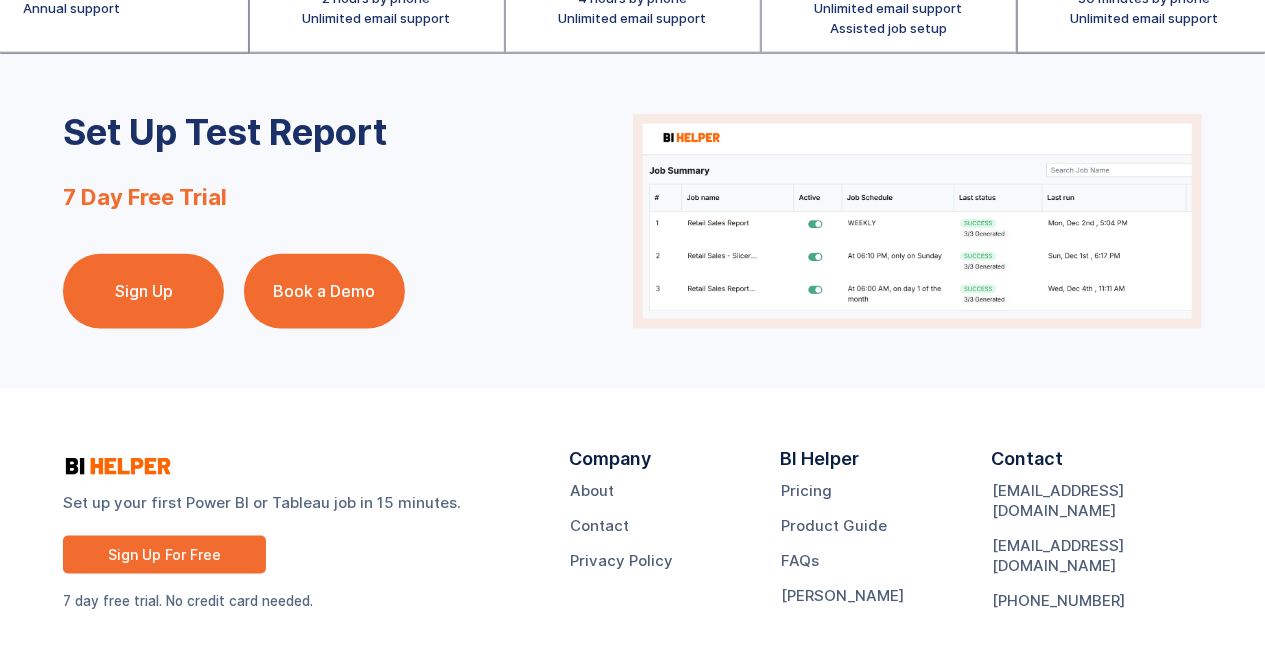 scroll, scrollTop: 1132, scrollLeft: 0, axis: vertical 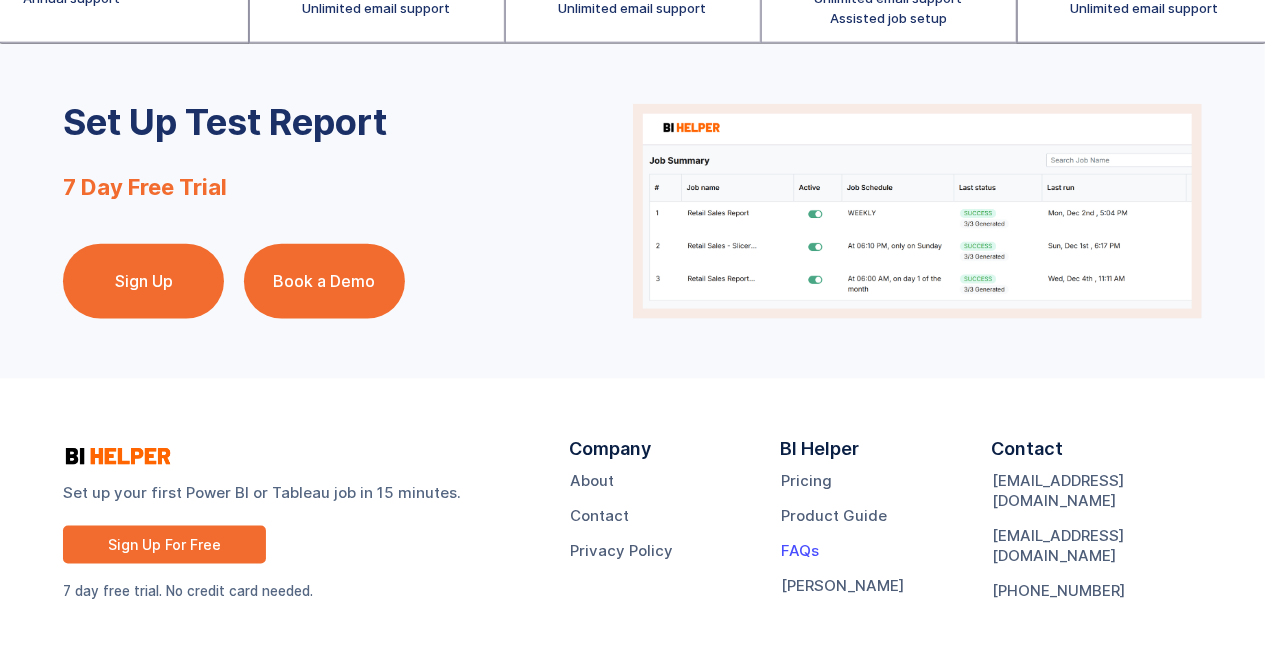 click on "FAQs" at bounding box center (800, 551) 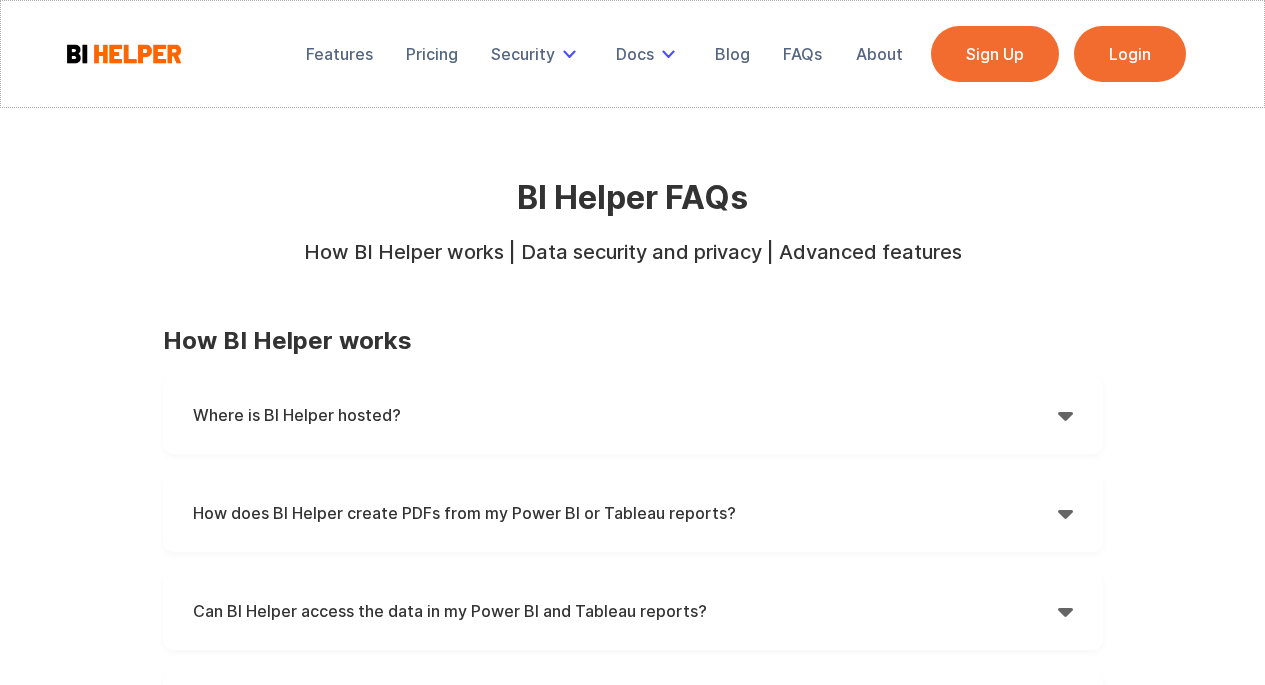 scroll, scrollTop: 0, scrollLeft: 0, axis: both 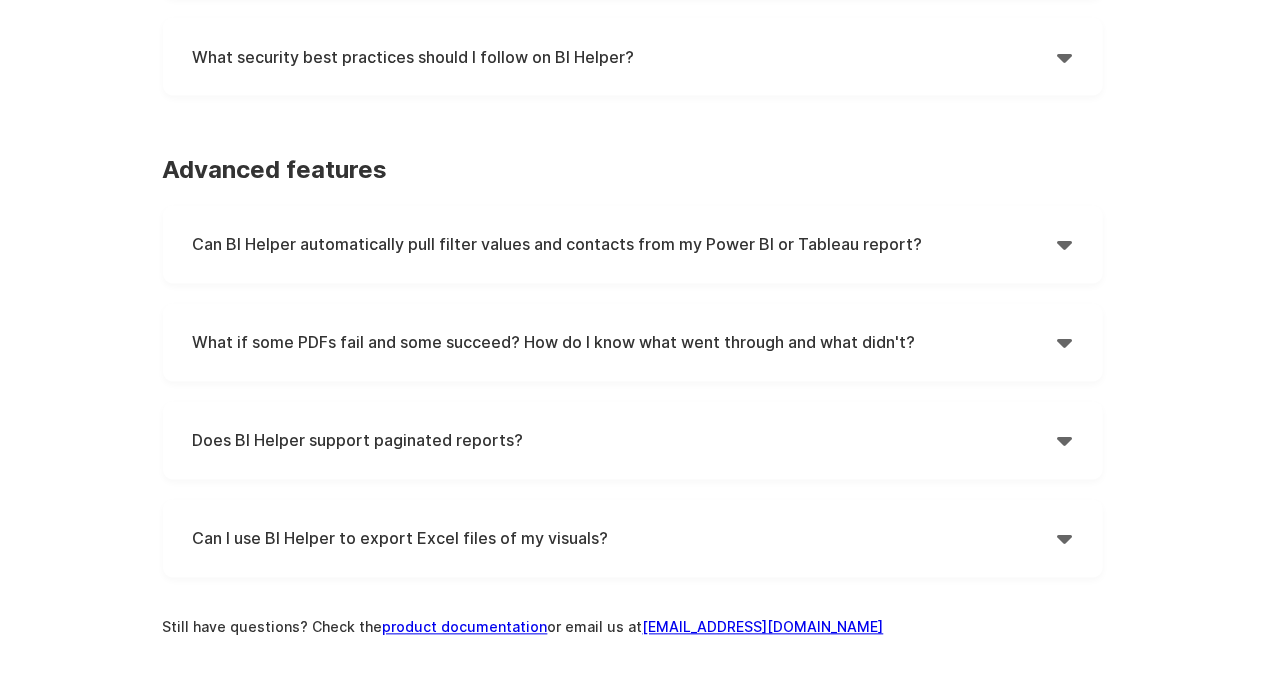 click on "Does BI Helper support paginated reports?" at bounding box center (625, -1171) 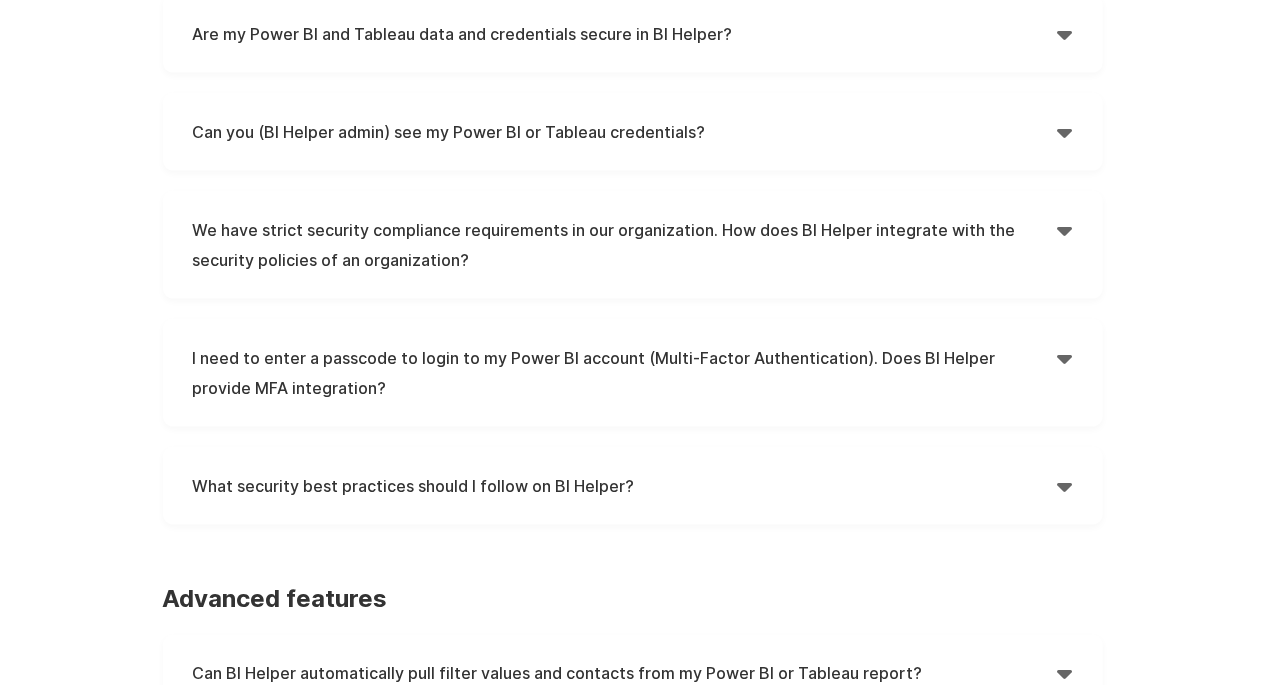 scroll, scrollTop: 1352, scrollLeft: 0, axis: vertical 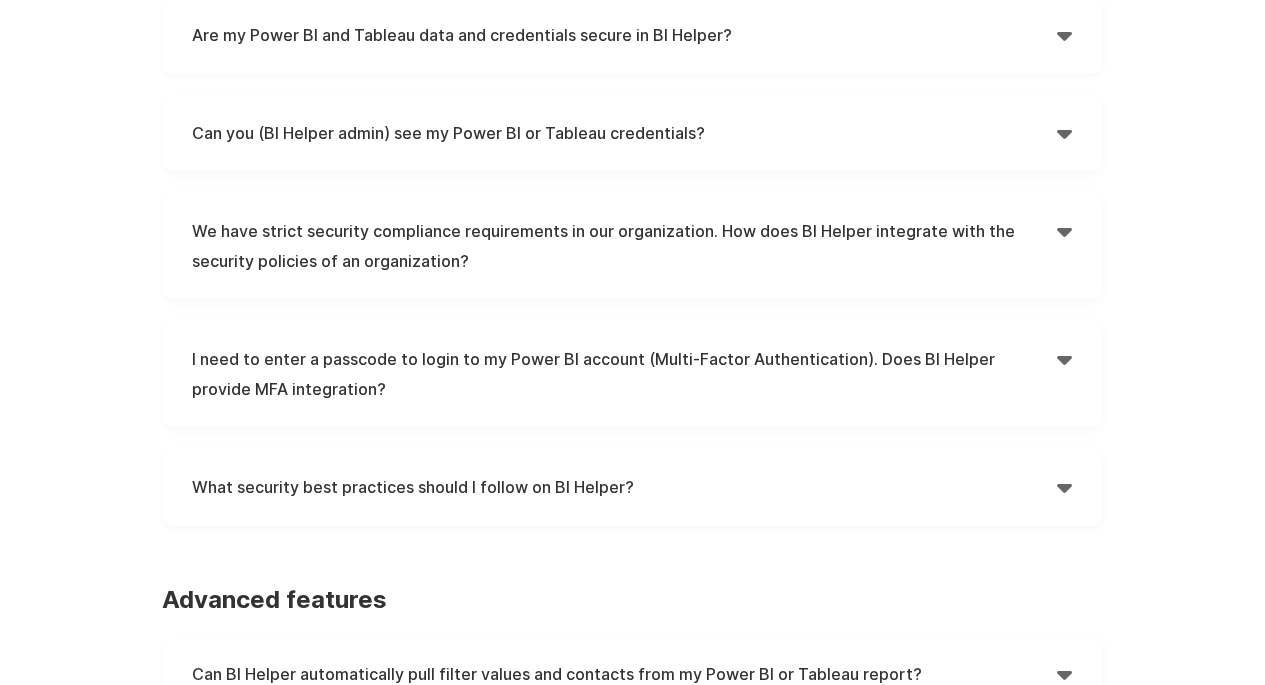 click on "What security best practices should I follow on BI Helper?  We recommend the following security and access setup for your reports: 1. Create a new Power BI or Tableau account for BI Helper. Limit its access to the reports which you want to run on BI Helper. 2. Do not allow the new Power BI/Tableau user account to access any other IT resources of your organization. 3. Enable Multi-Factor Authentication (MFA) for your account and let BI Helper login using MFA." at bounding box center [633, 487] 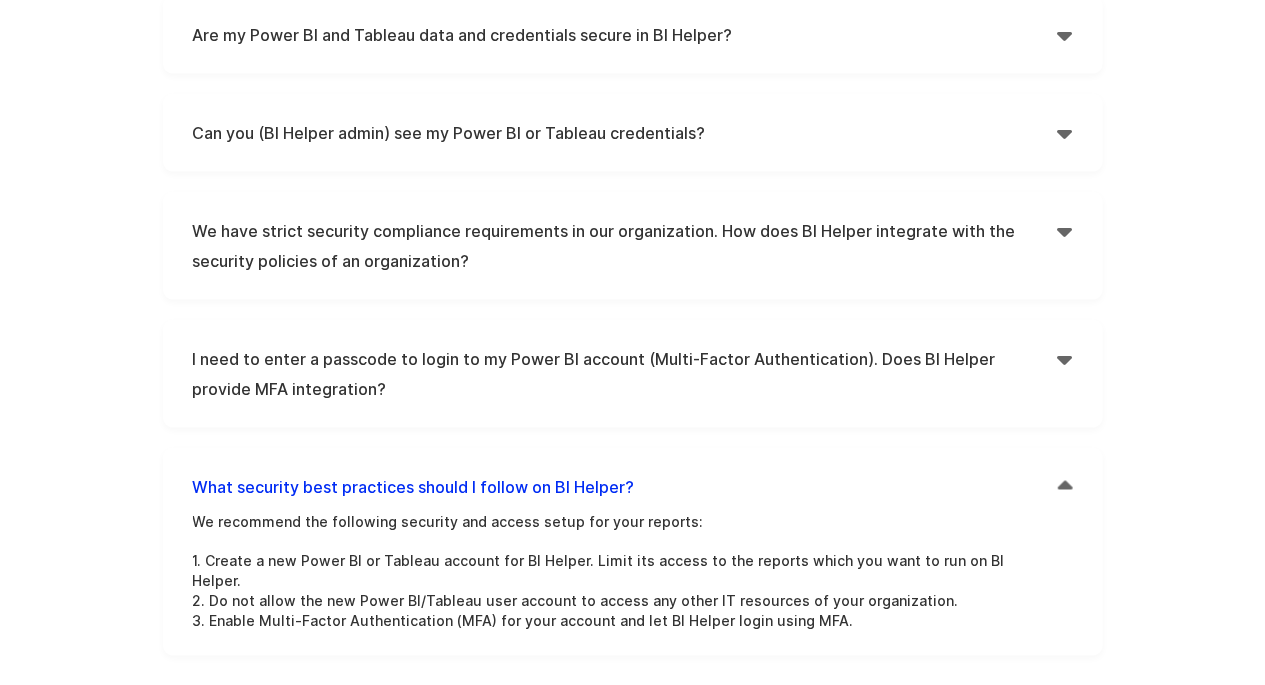 click on "I need to enter a passcode to login to my Power BI account (Multi-Factor Authentication). Does BI Helper provide MFA integration?" at bounding box center (625, -545) 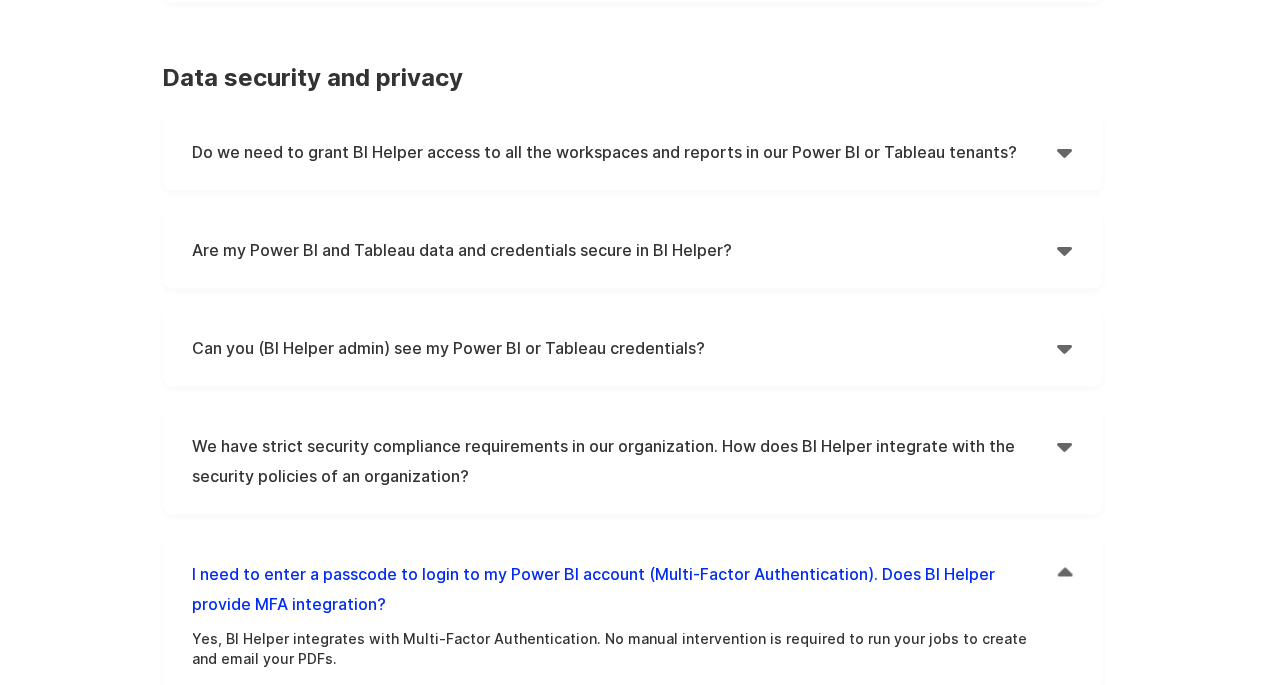 scroll, scrollTop: 1129, scrollLeft: 0, axis: vertical 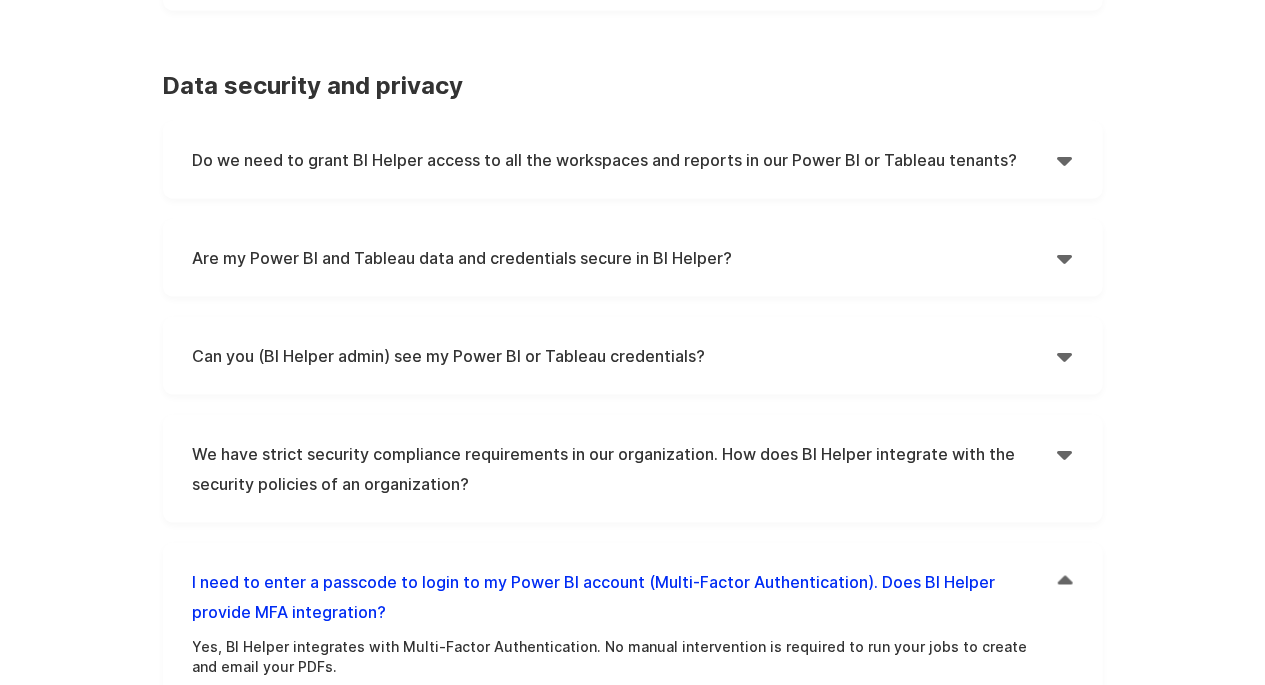 click on "We have strict security compliance requirements in our organization. How does BI Helper integrate with the security policies of an organization?" at bounding box center (625, -420) 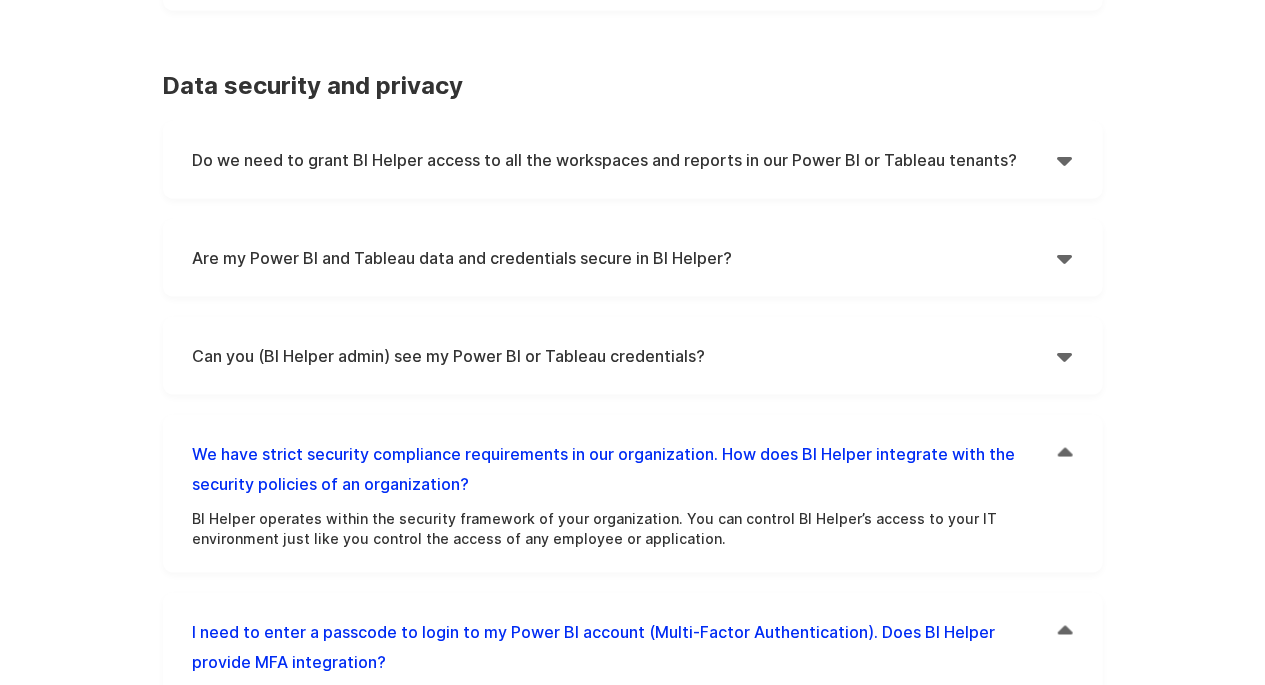 click on "Can you (BI Helper admin) see my Power BI or Tableau credentials?" at bounding box center [625, -518] 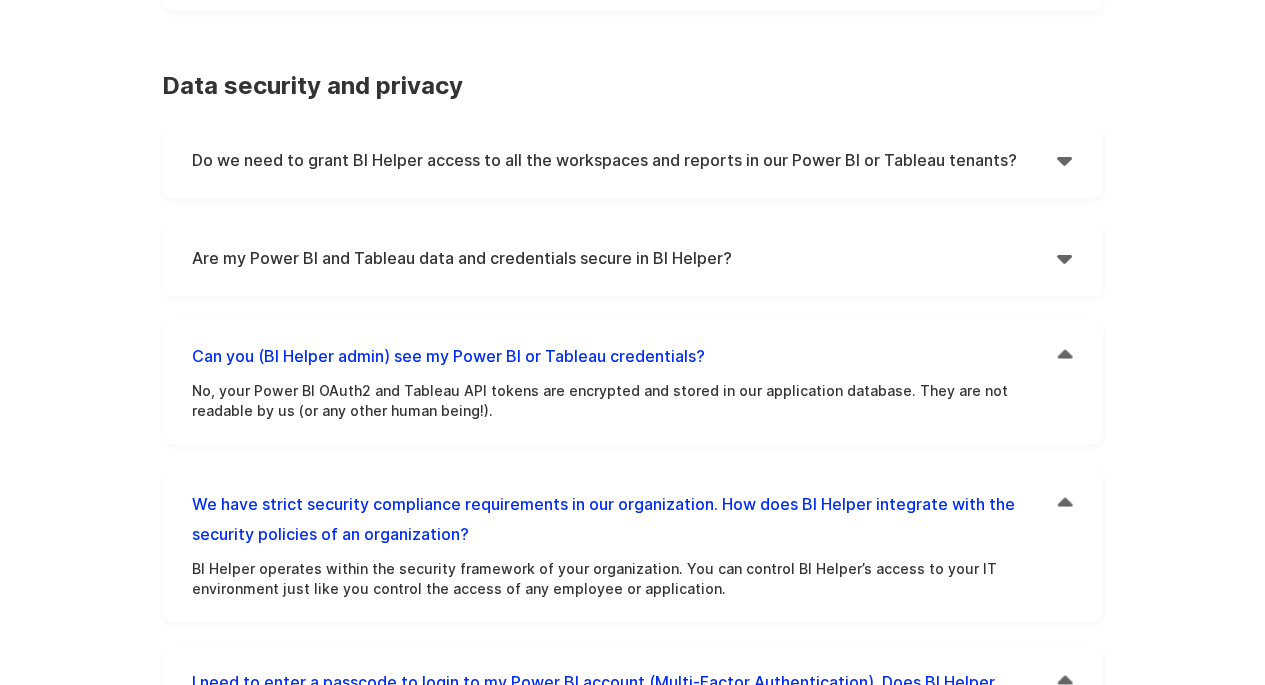 click on "Are my Power BI and Tableau data and credentials secure in BI Helper?" at bounding box center [625, -616] 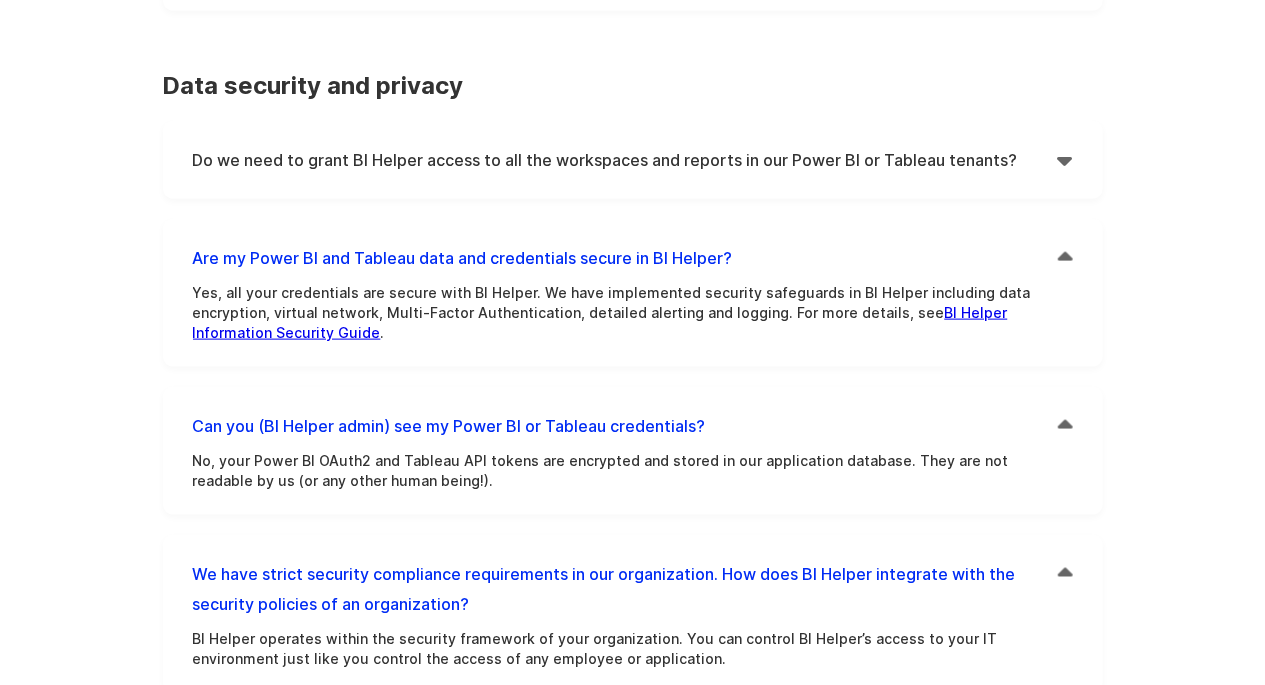 click on "Do we need to grant BI Helper access to all the workspaces and reports in our Power BI or Tableau tenants?" at bounding box center [625, -714] 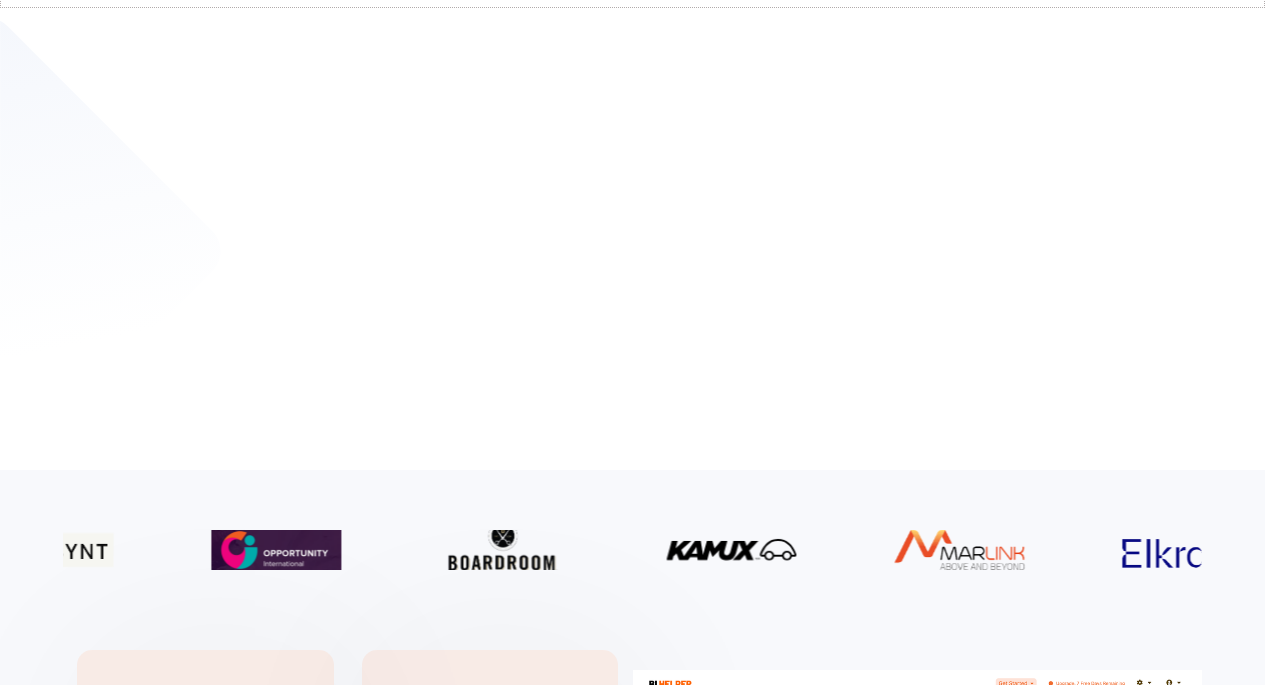 scroll, scrollTop: 0, scrollLeft: 0, axis: both 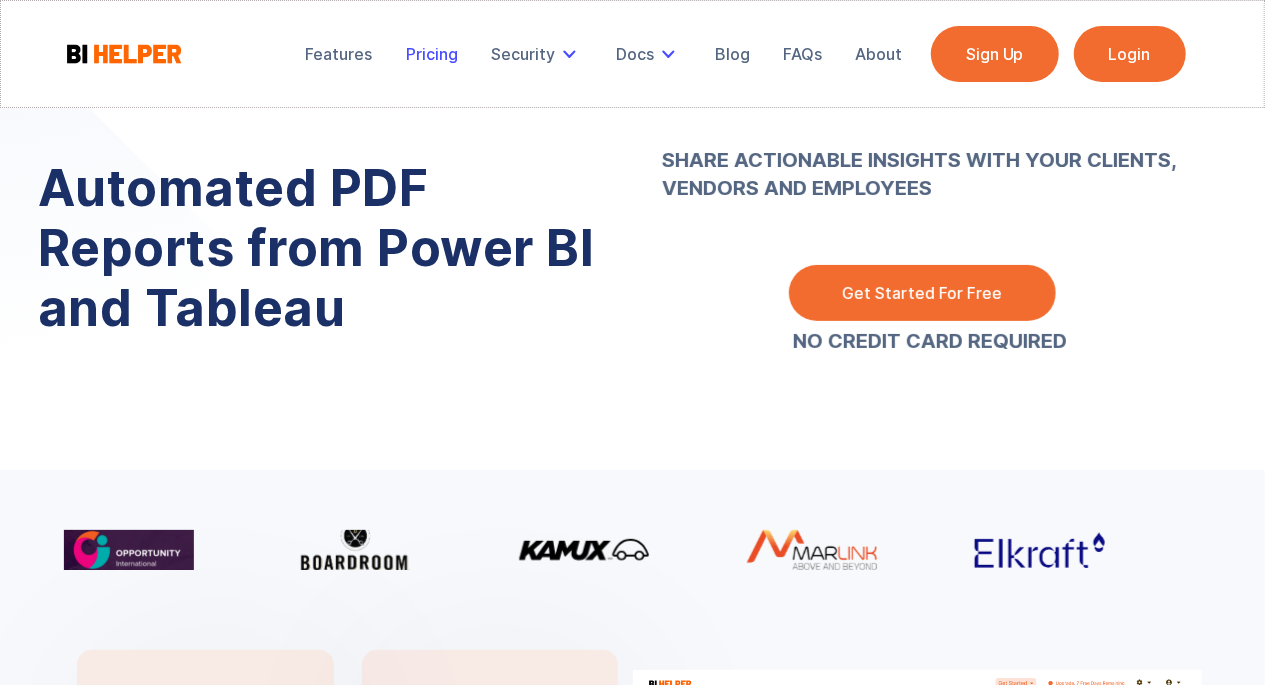 click on "Pricing" at bounding box center (432, 54) 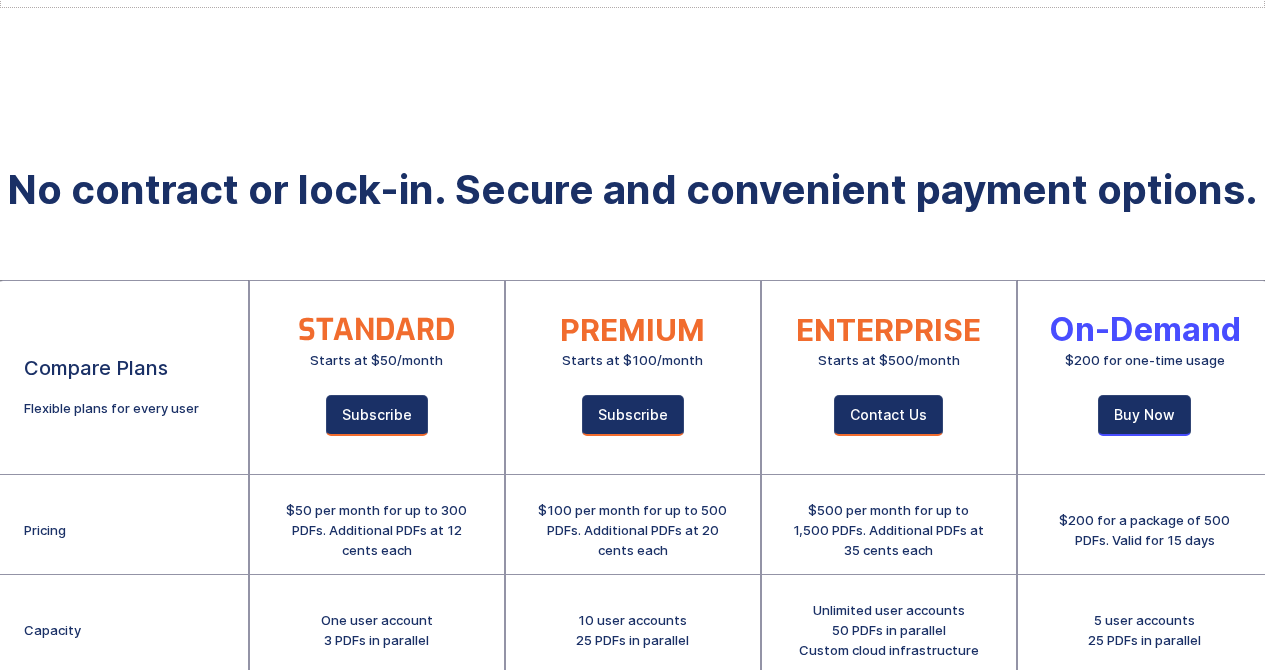 scroll, scrollTop: 0, scrollLeft: 0, axis: both 